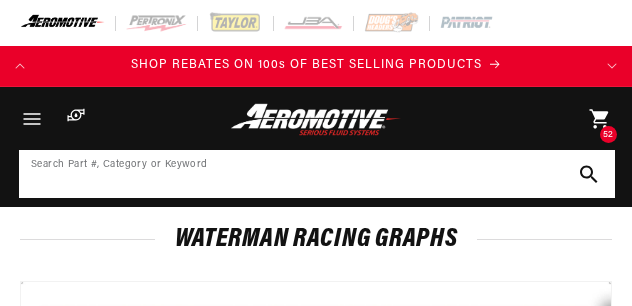 click at bounding box center [317, 174] 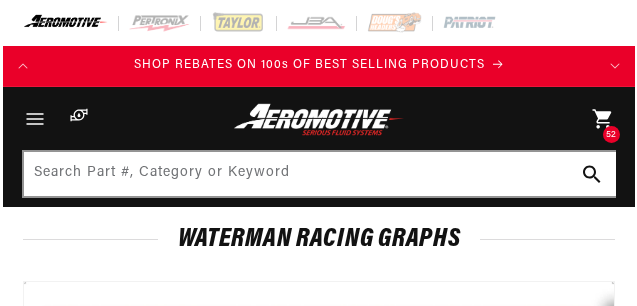 scroll, scrollTop: 0, scrollLeft: 0, axis: both 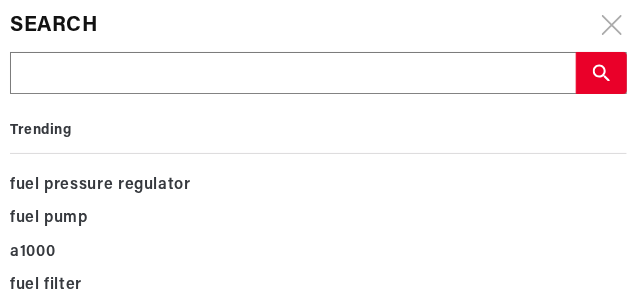 type on "1" 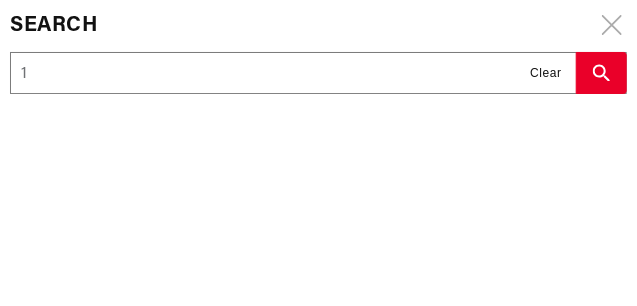 type on "13" 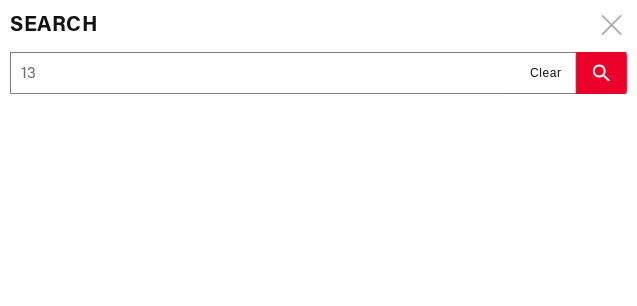 scroll, scrollTop: 0, scrollLeft: 0, axis: both 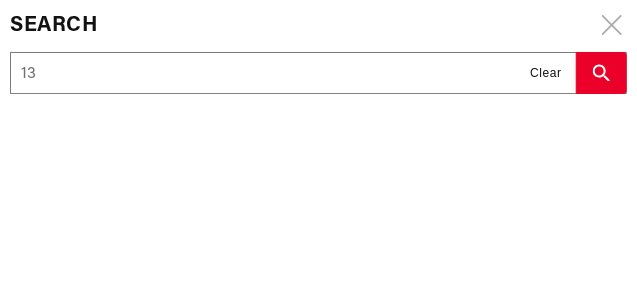type on "133" 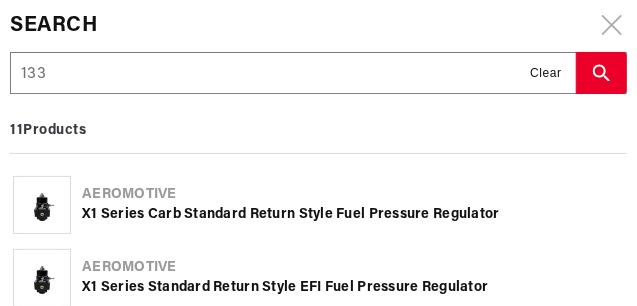 type on "1330" 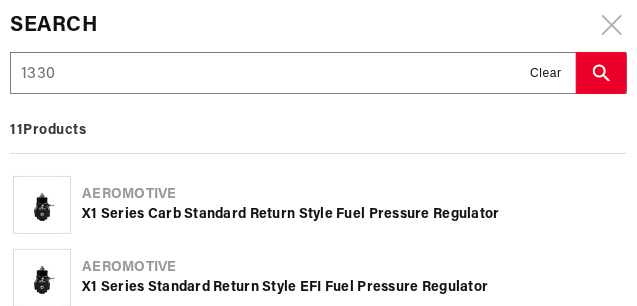 type on "13305" 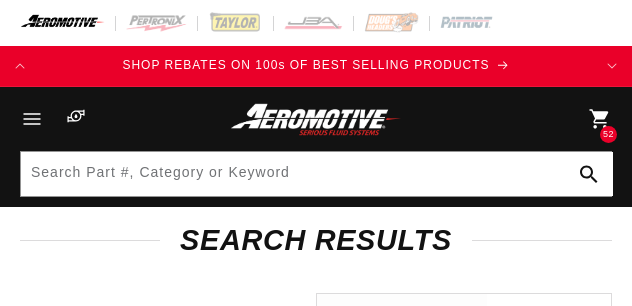 scroll, scrollTop: 0, scrollLeft: 0, axis: both 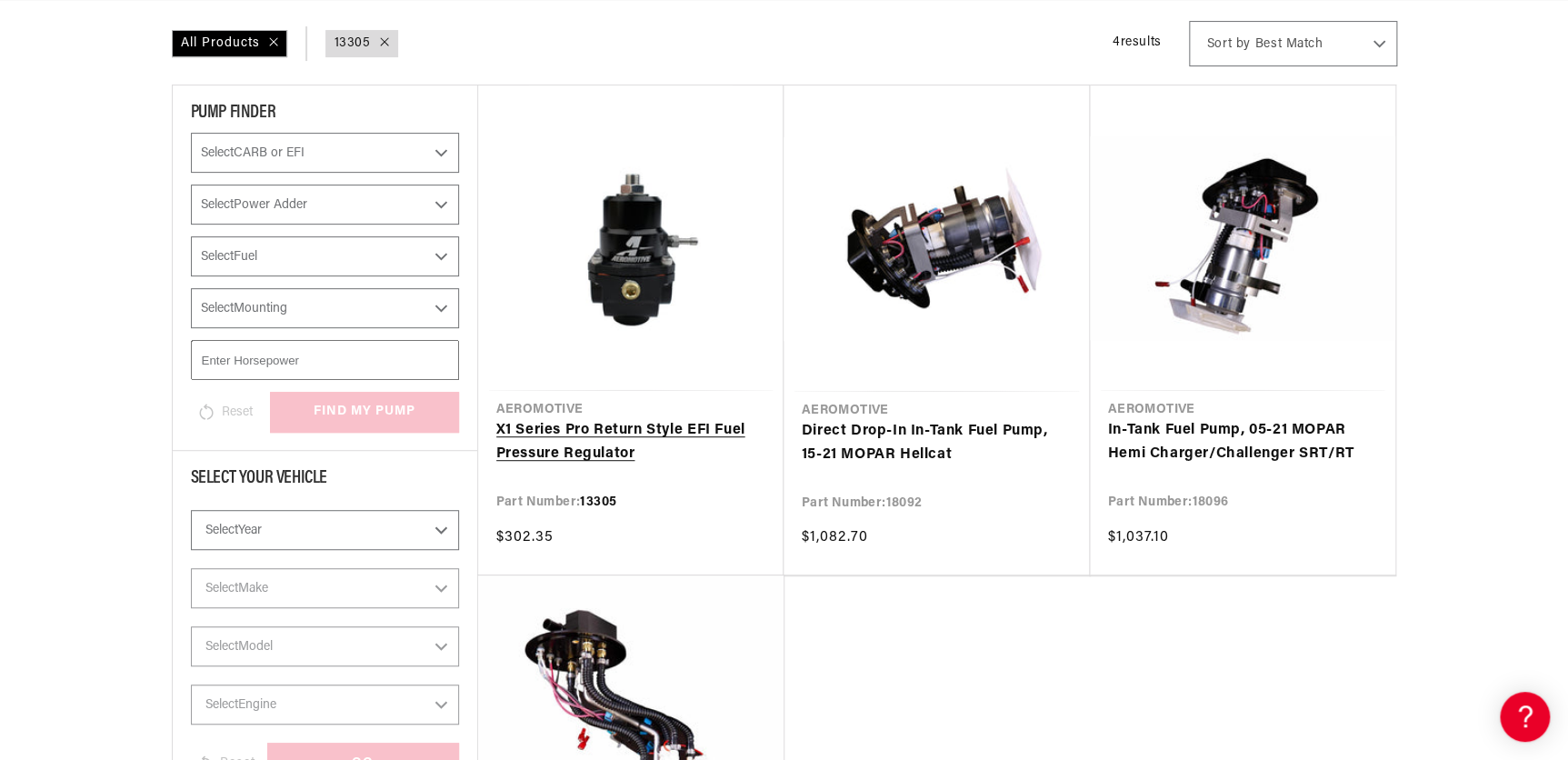 click on "X1 Series Pro Return Style EFI Fuel Pressure Regulator" at bounding box center [631, 442] 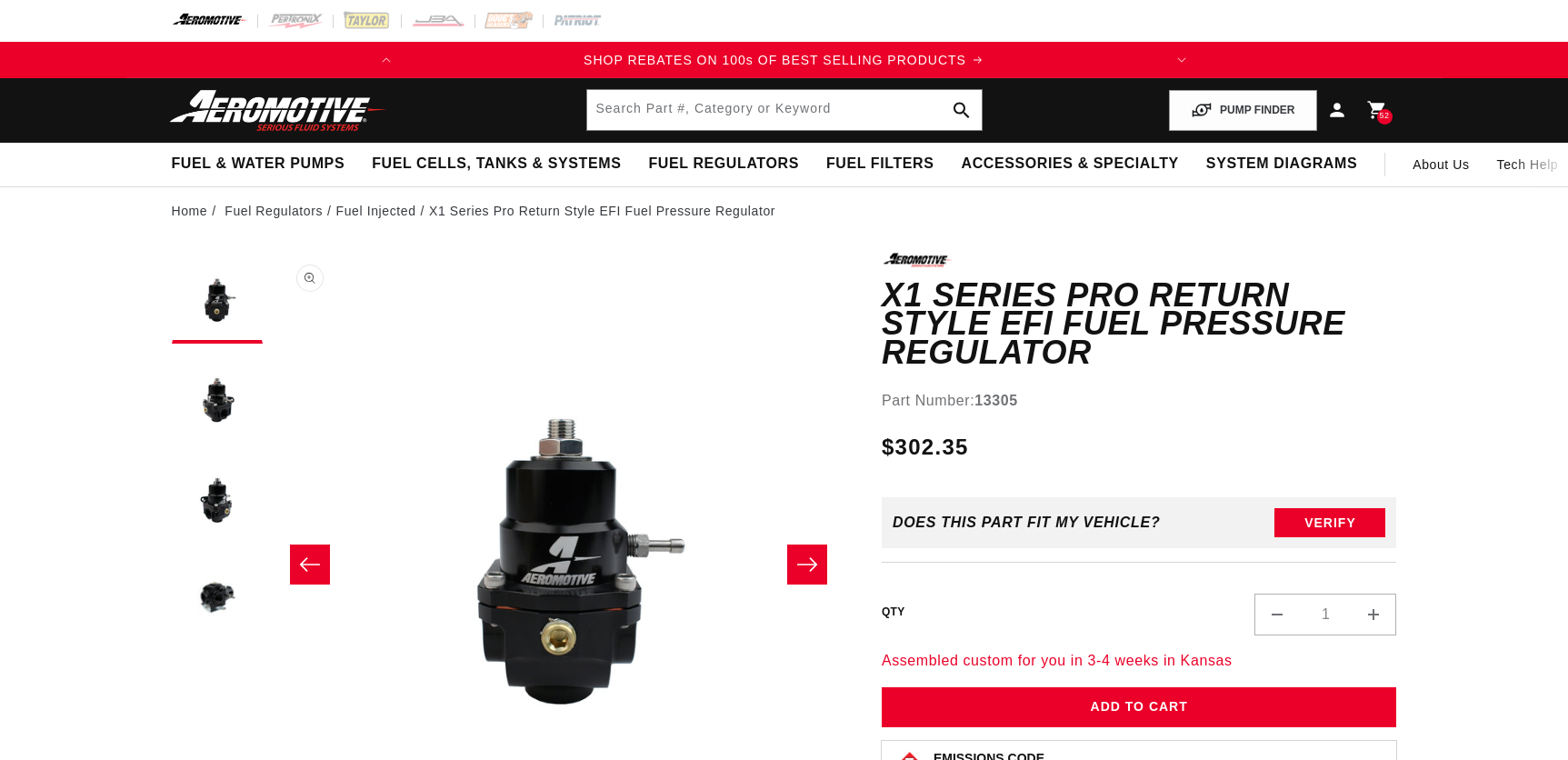 scroll, scrollTop: 0, scrollLeft: 0, axis: both 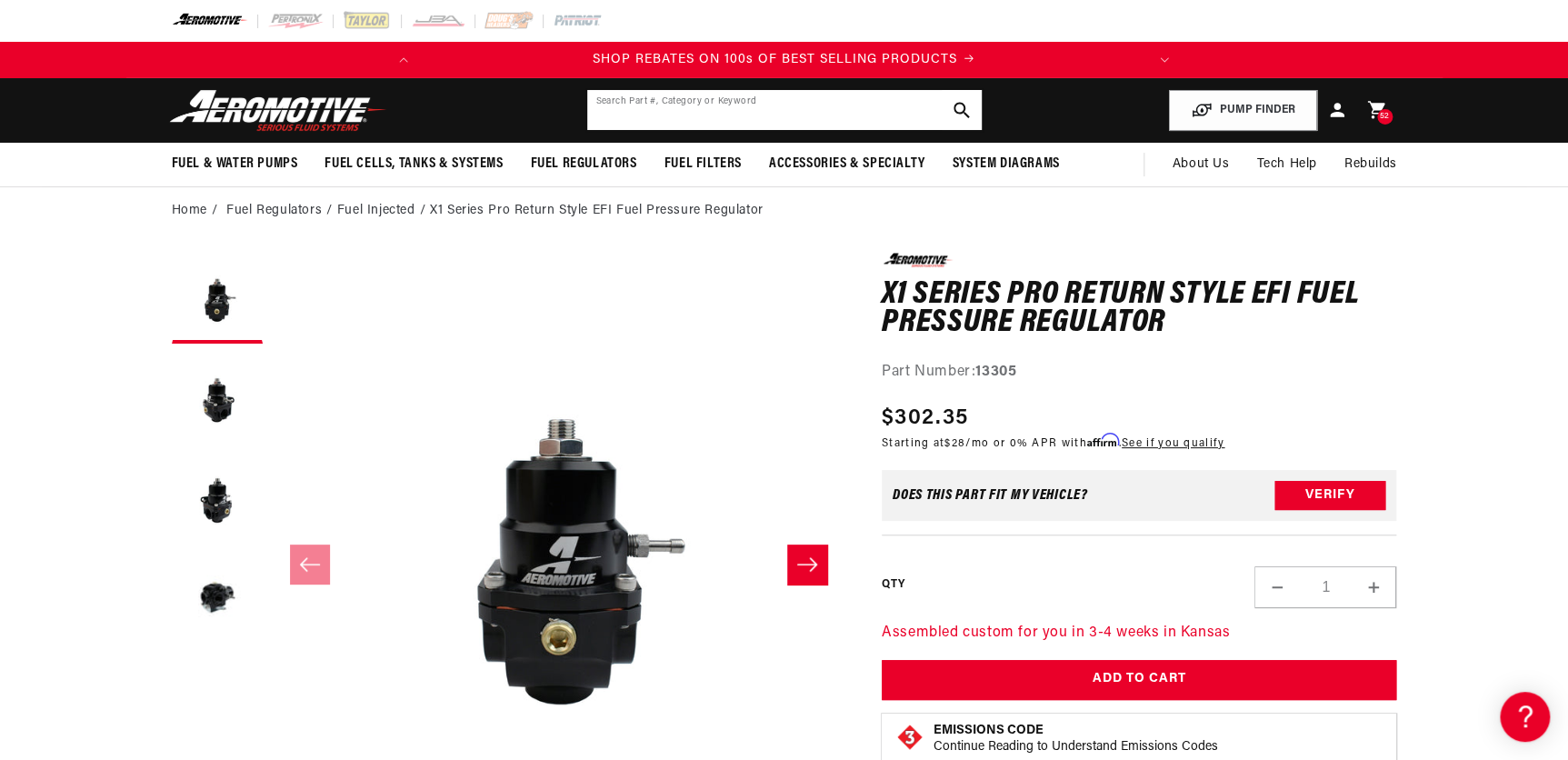 click 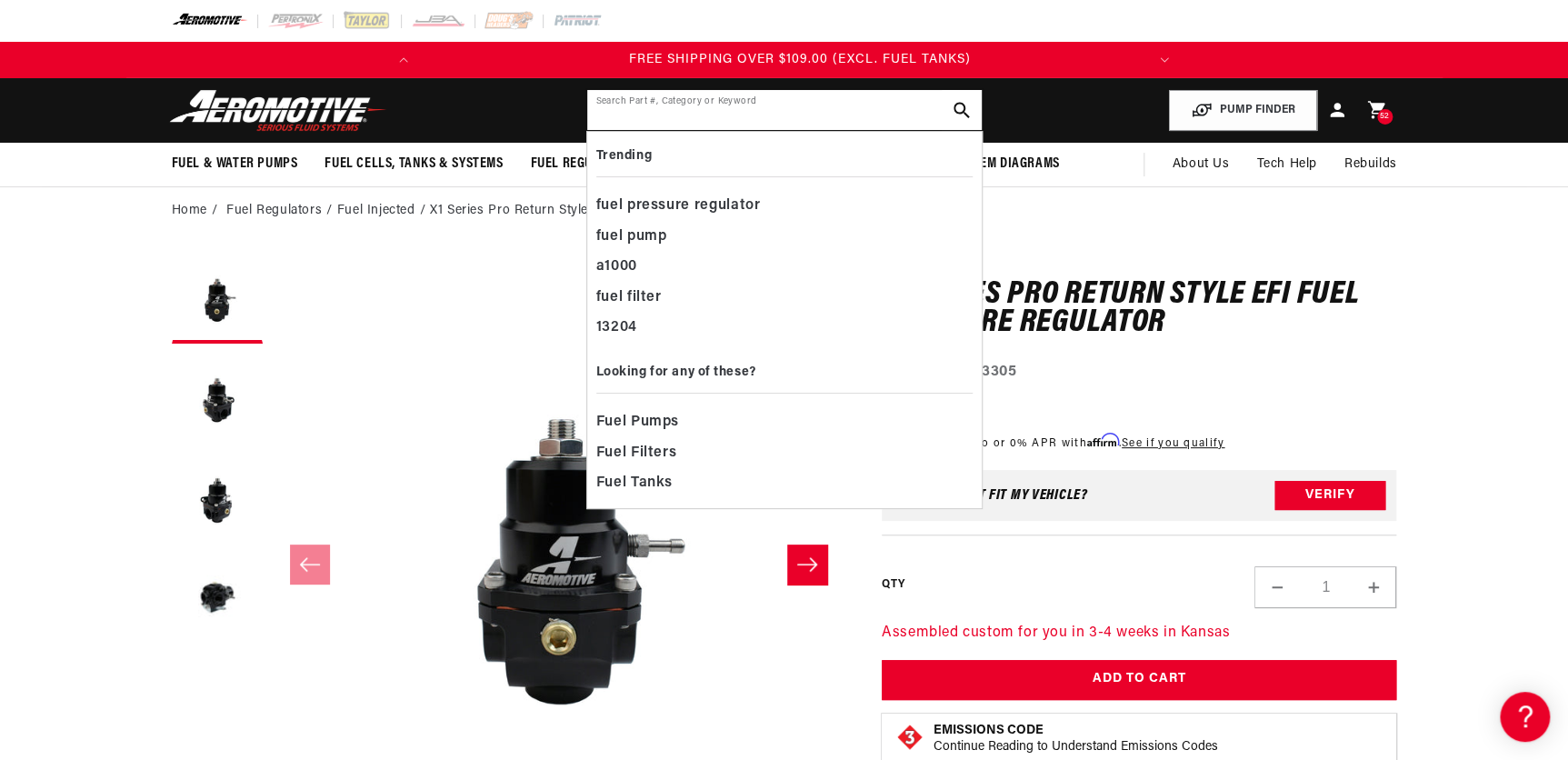 scroll, scrollTop: 0, scrollLeft: 719, axis: horizontal 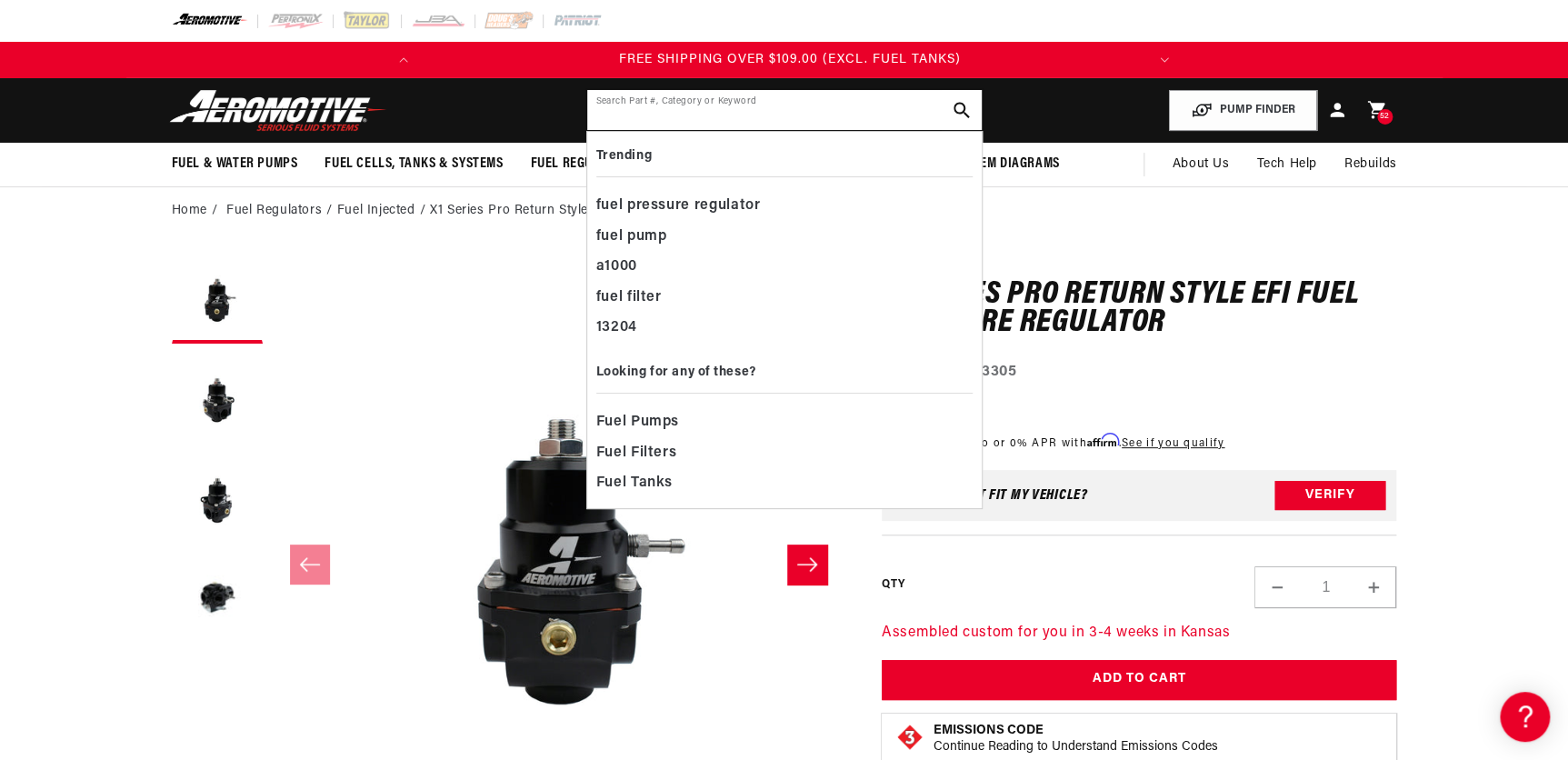 click 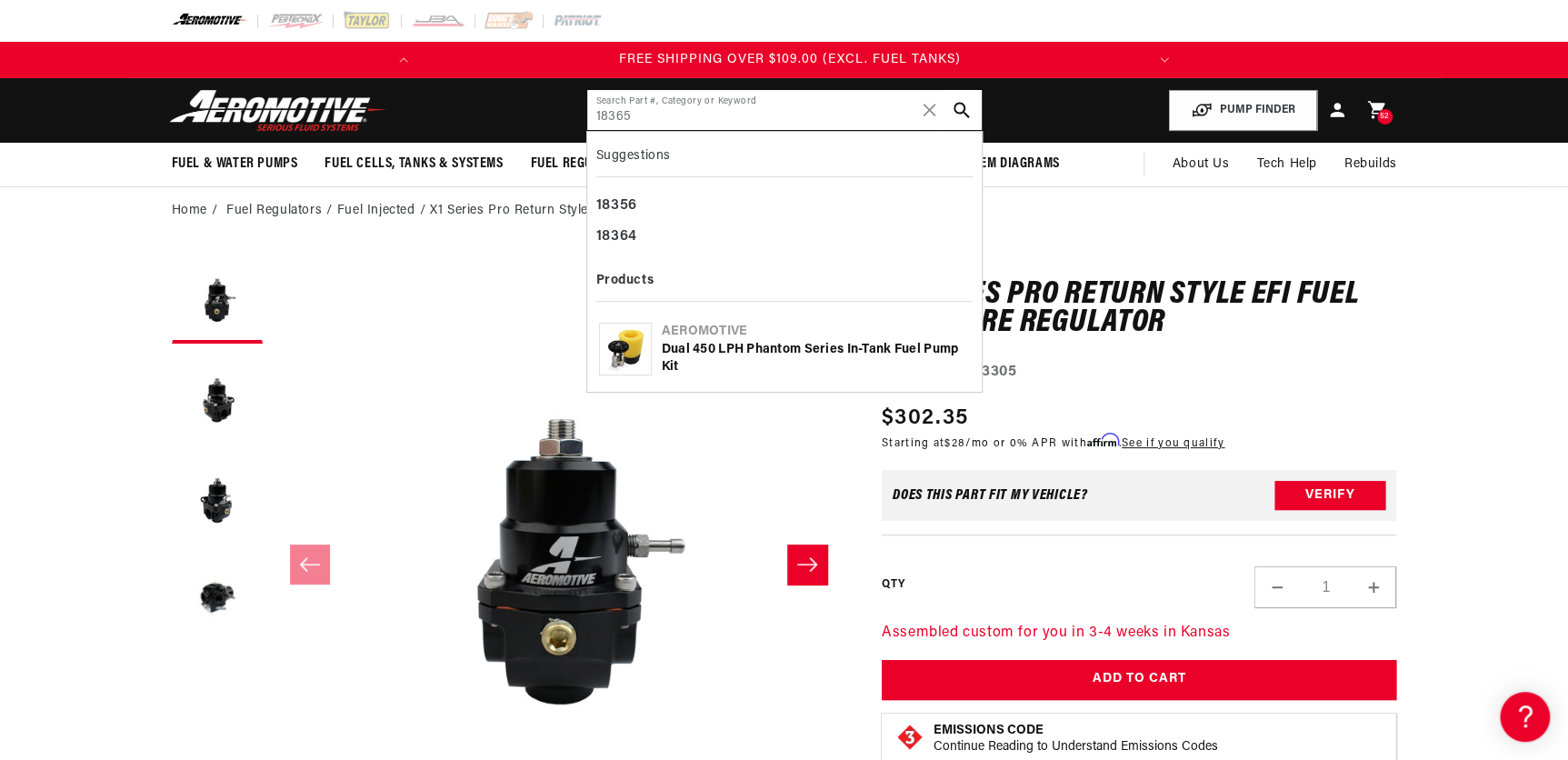type on "18365" 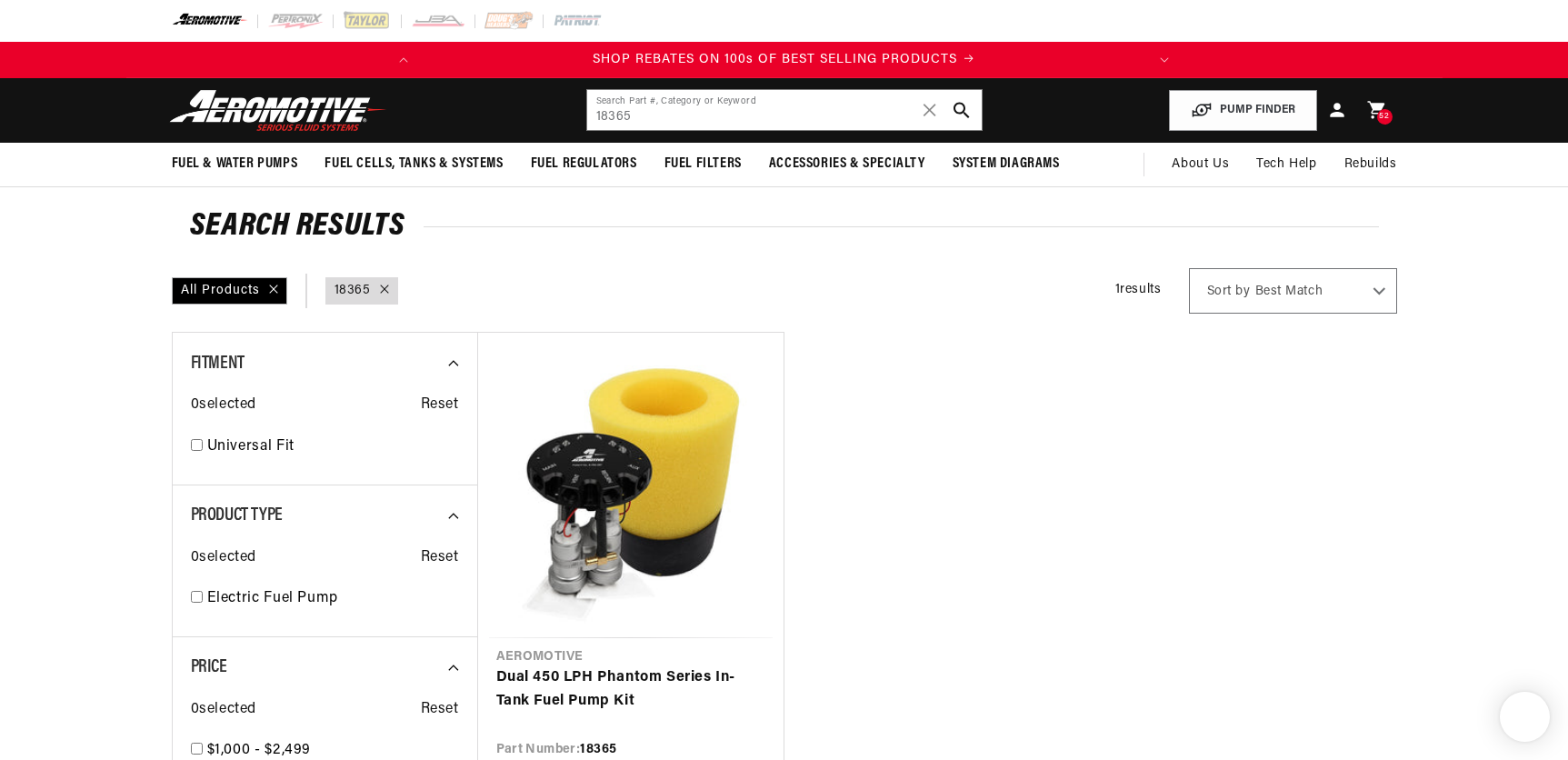 scroll, scrollTop: 0, scrollLeft: 0, axis: both 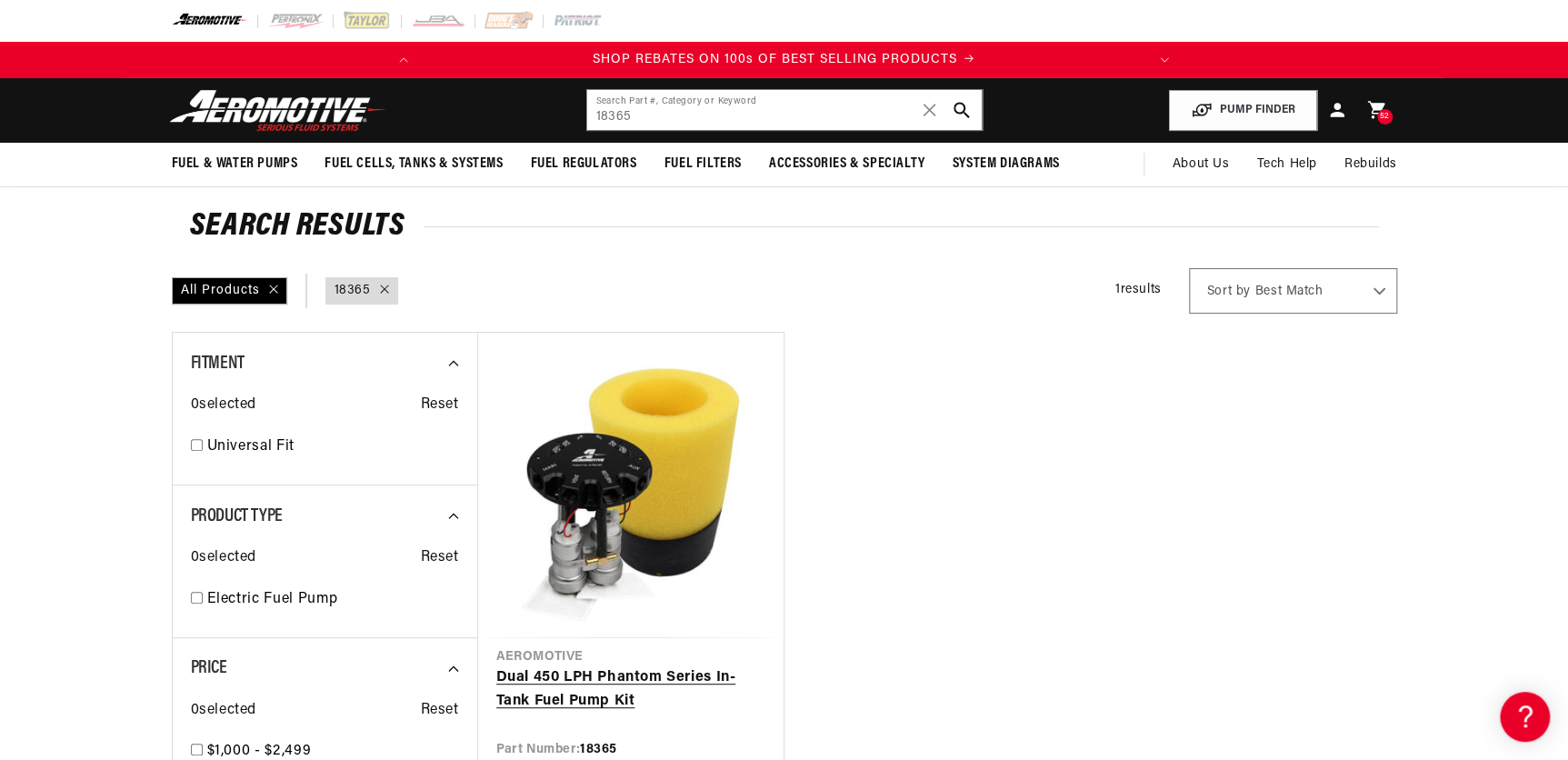 click on "Dual 450 LPH Phantom Series In-Tank Fuel Pump Kit" at bounding box center (631, 689) 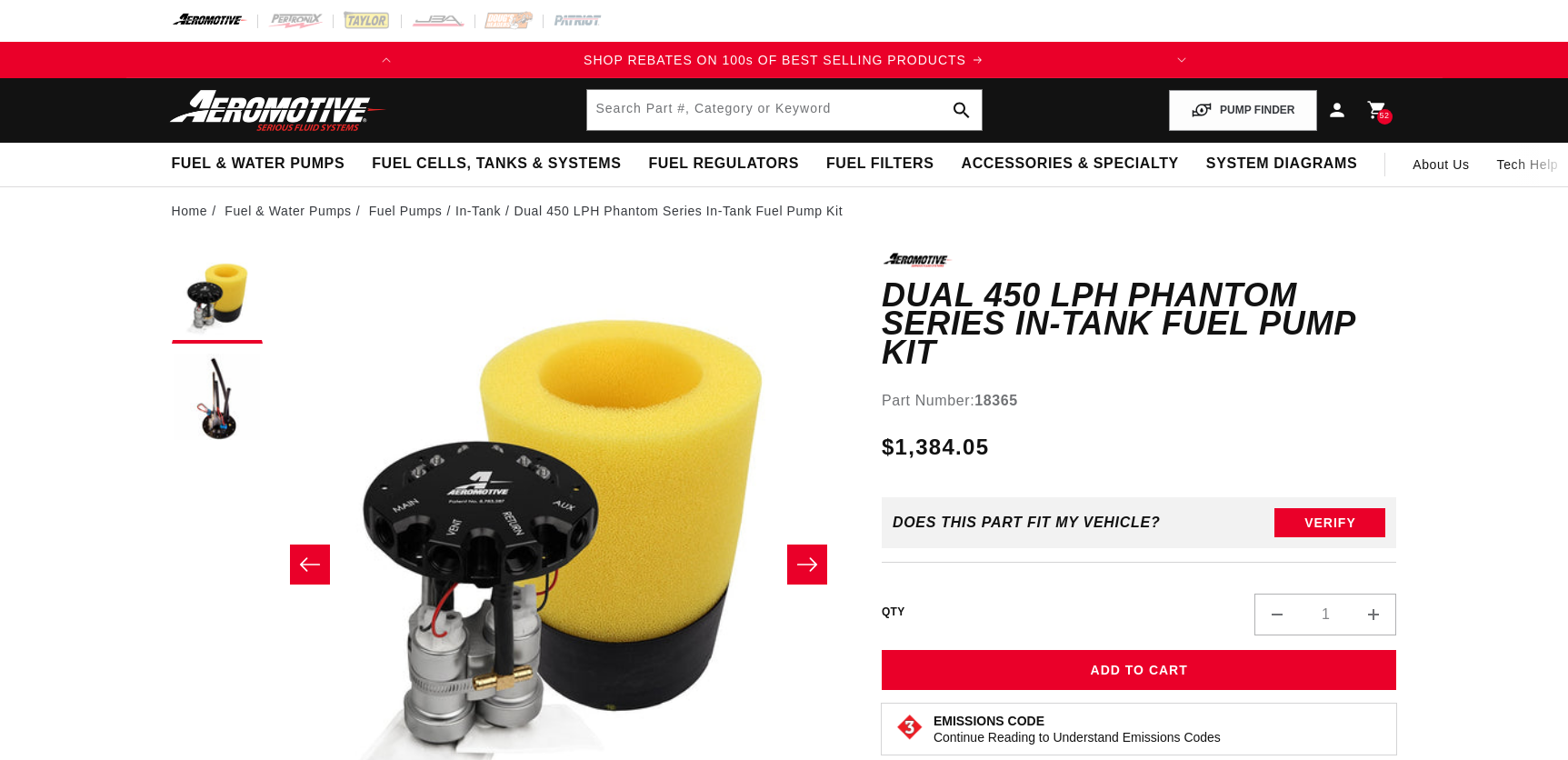 scroll, scrollTop: 0, scrollLeft: 0, axis: both 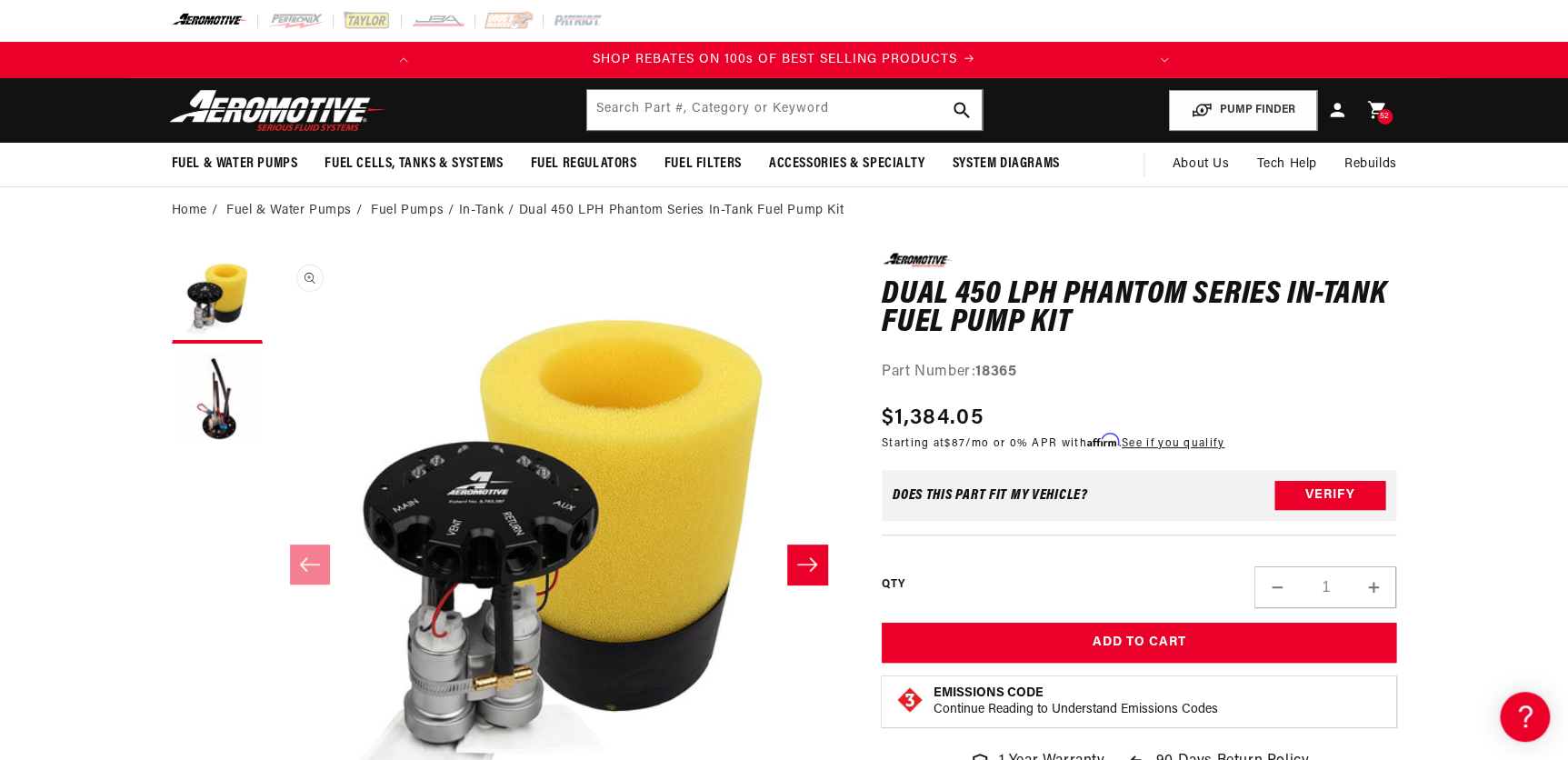 click on "Open media 1 in modal" at bounding box center (272, 827) 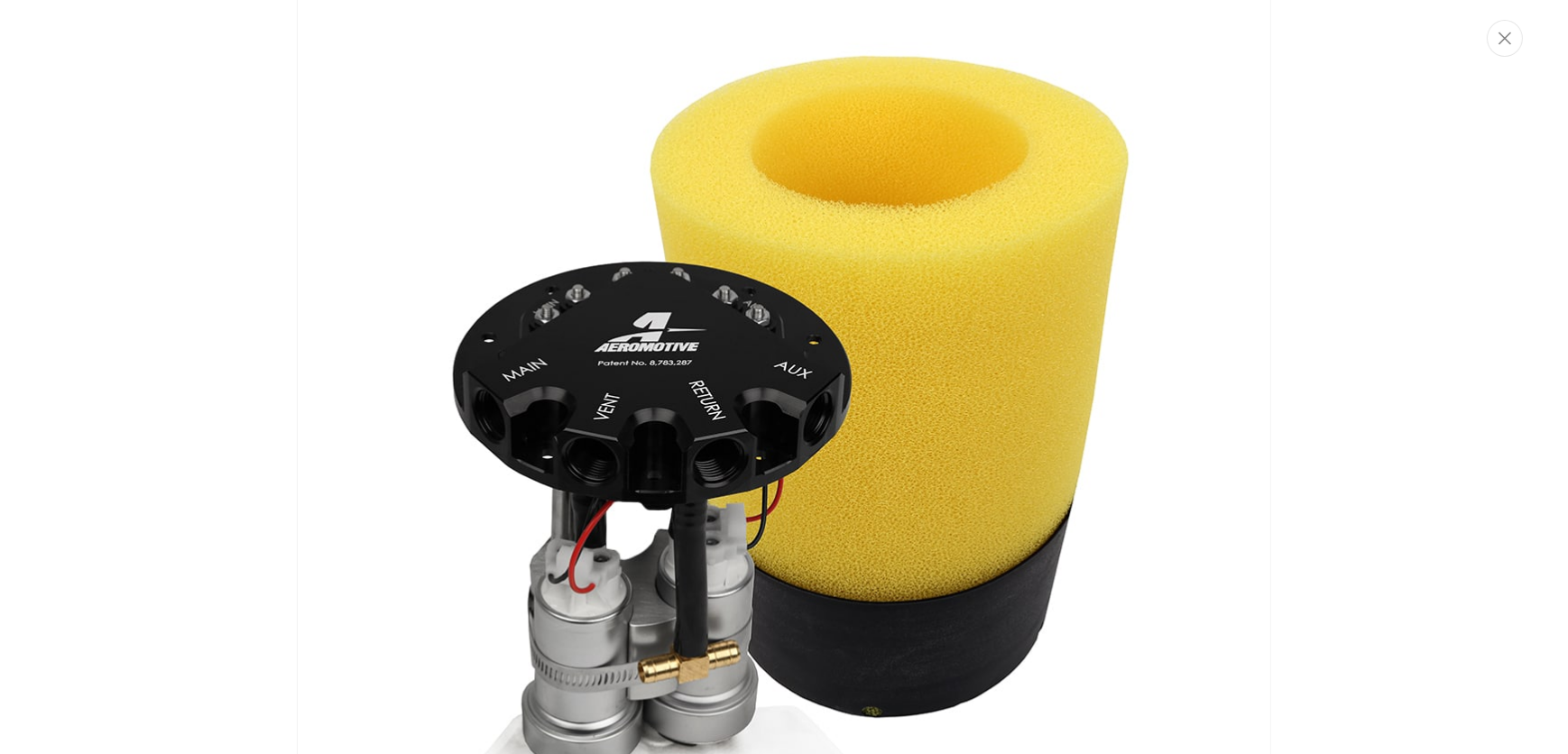 scroll, scrollTop: 126, scrollLeft: 0, axis: vertical 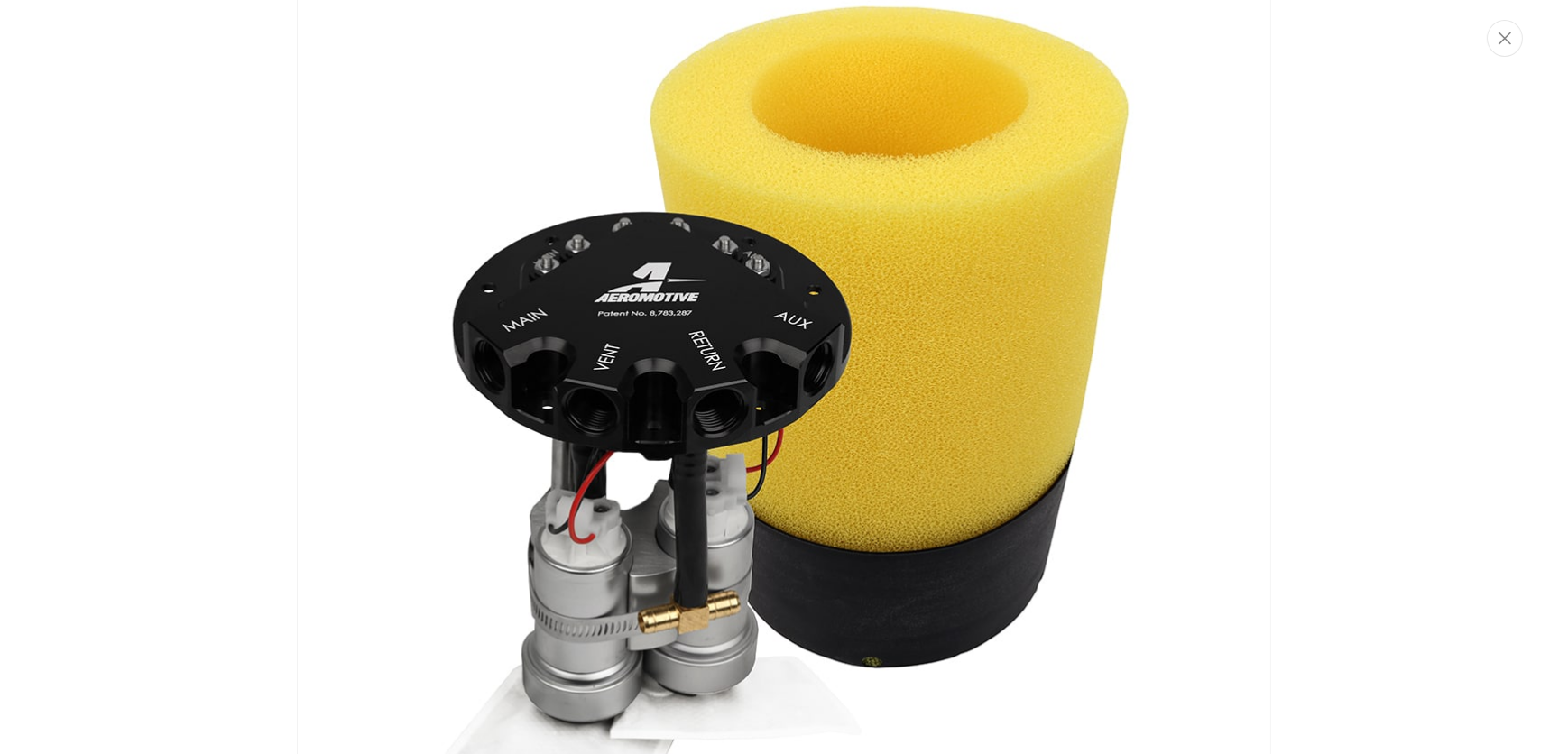 click at bounding box center (784, 379) 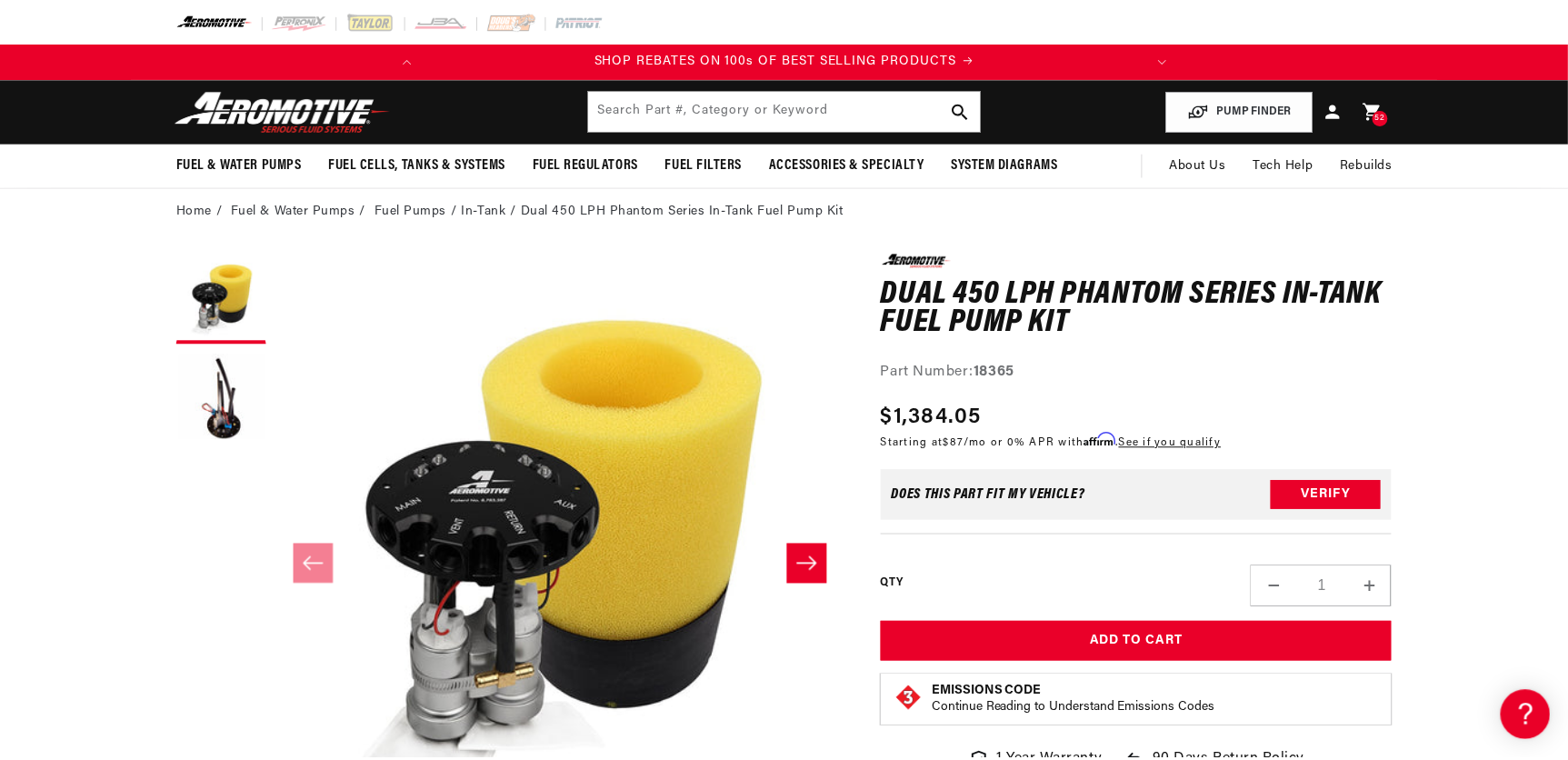 scroll, scrollTop: 84, scrollLeft: 0, axis: vertical 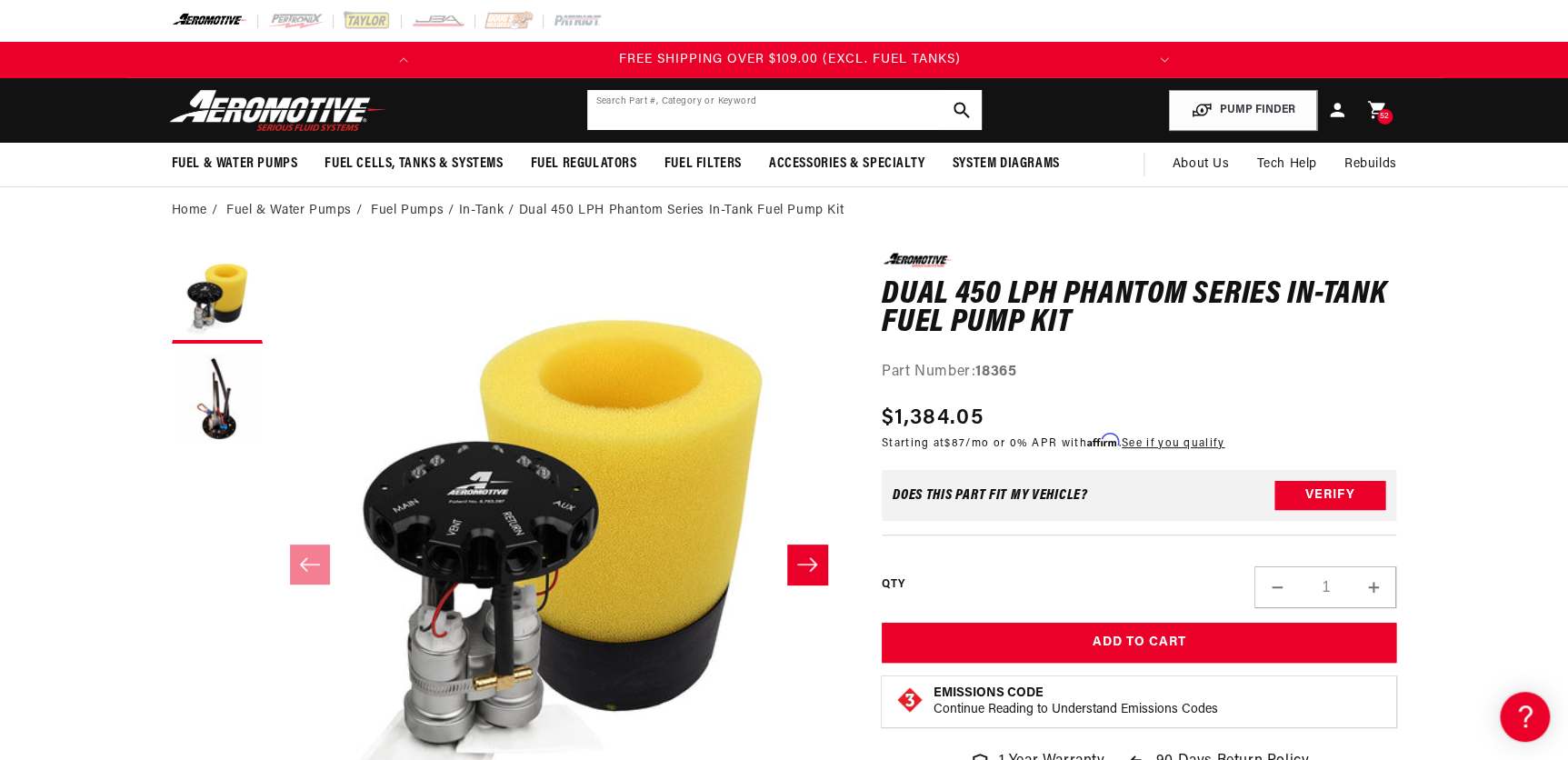 click 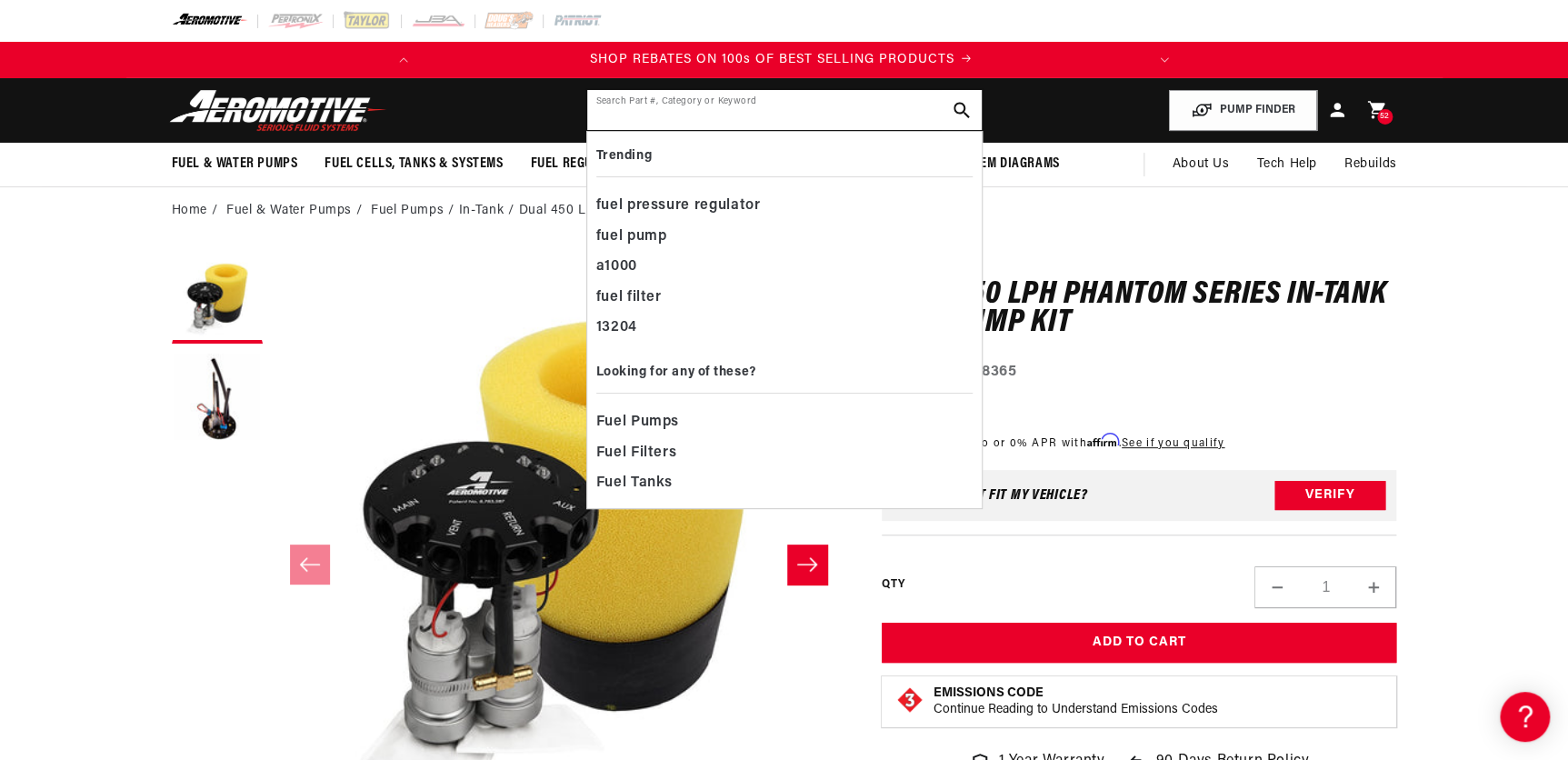 scroll, scrollTop: 0, scrollLeft: 0, axis: both 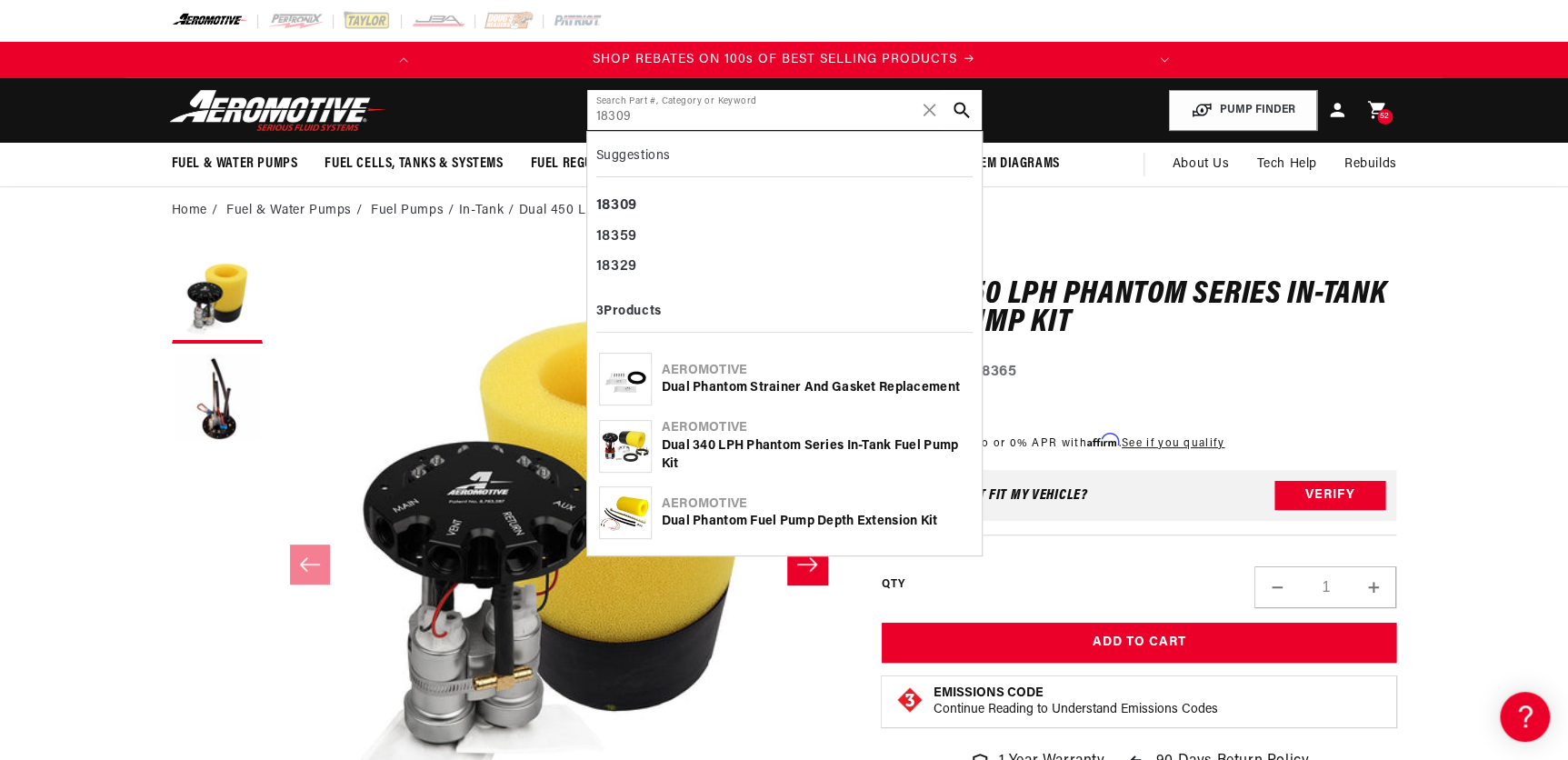type on "18309" 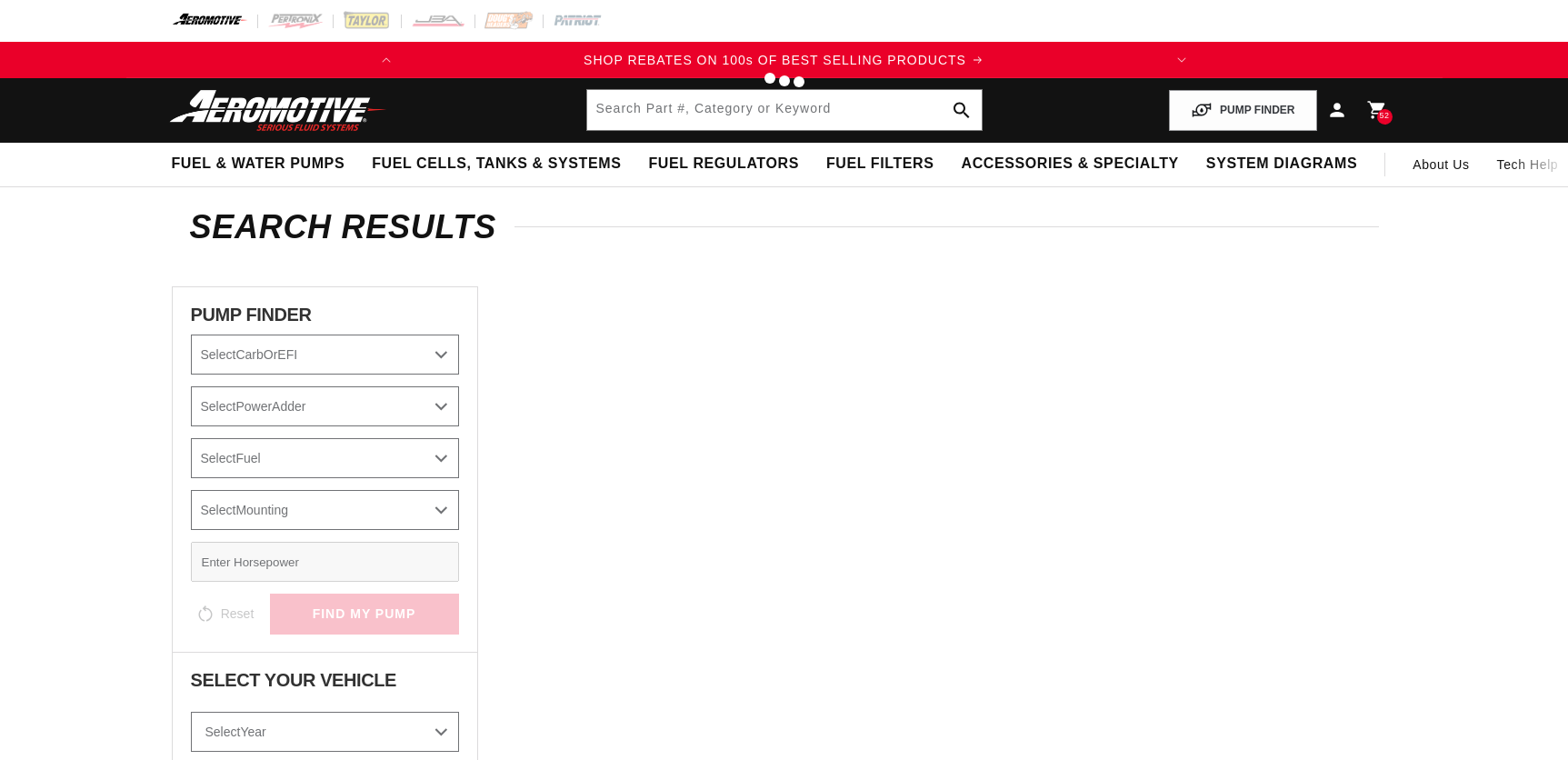 scroll, scrollTop: 0, scrollLeft: 0, axis: both 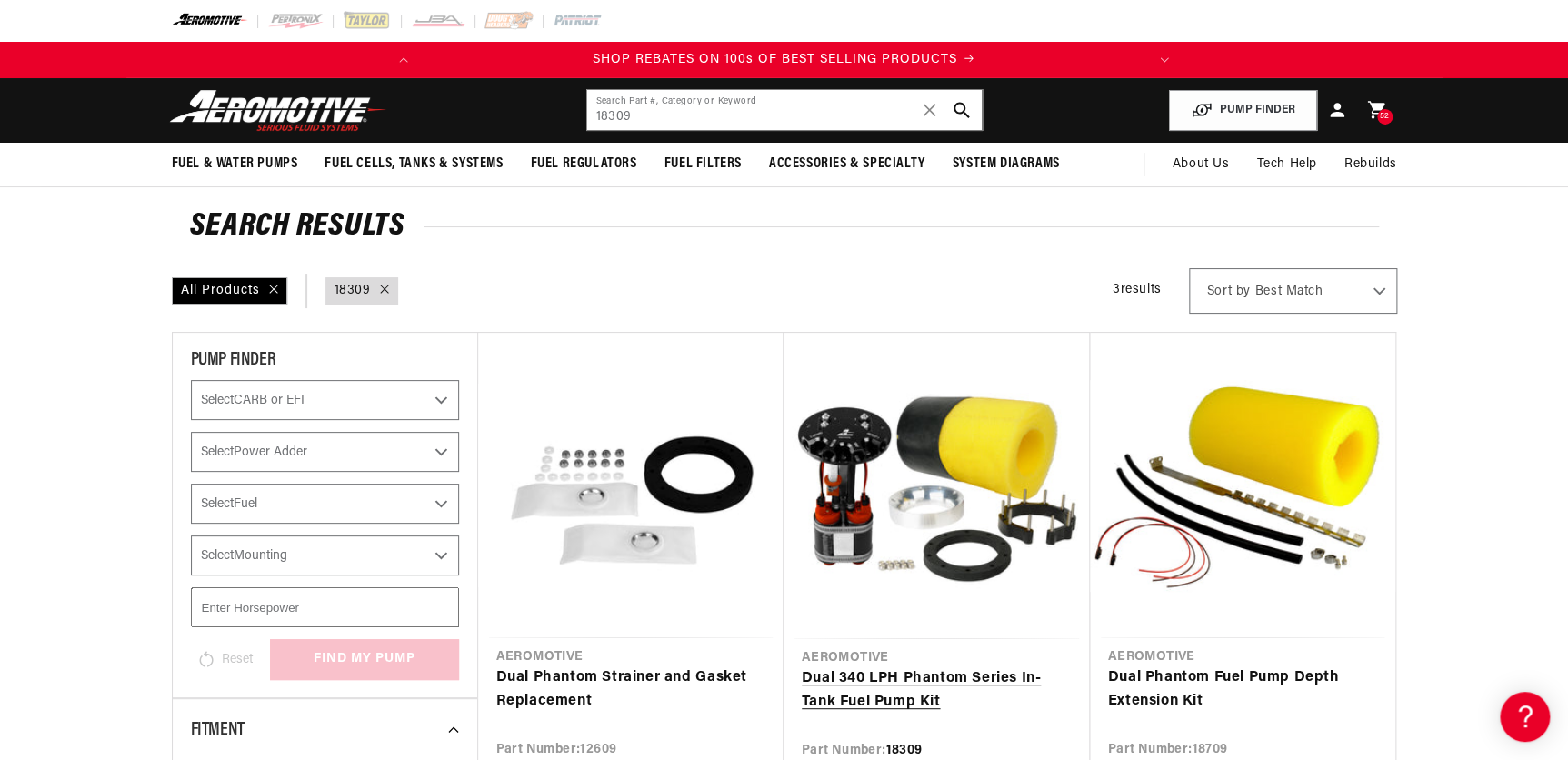click on "Dual 340 LPH Phantom Series In-Tank Fuel Pump Kit" at bounding box center [936, 690] 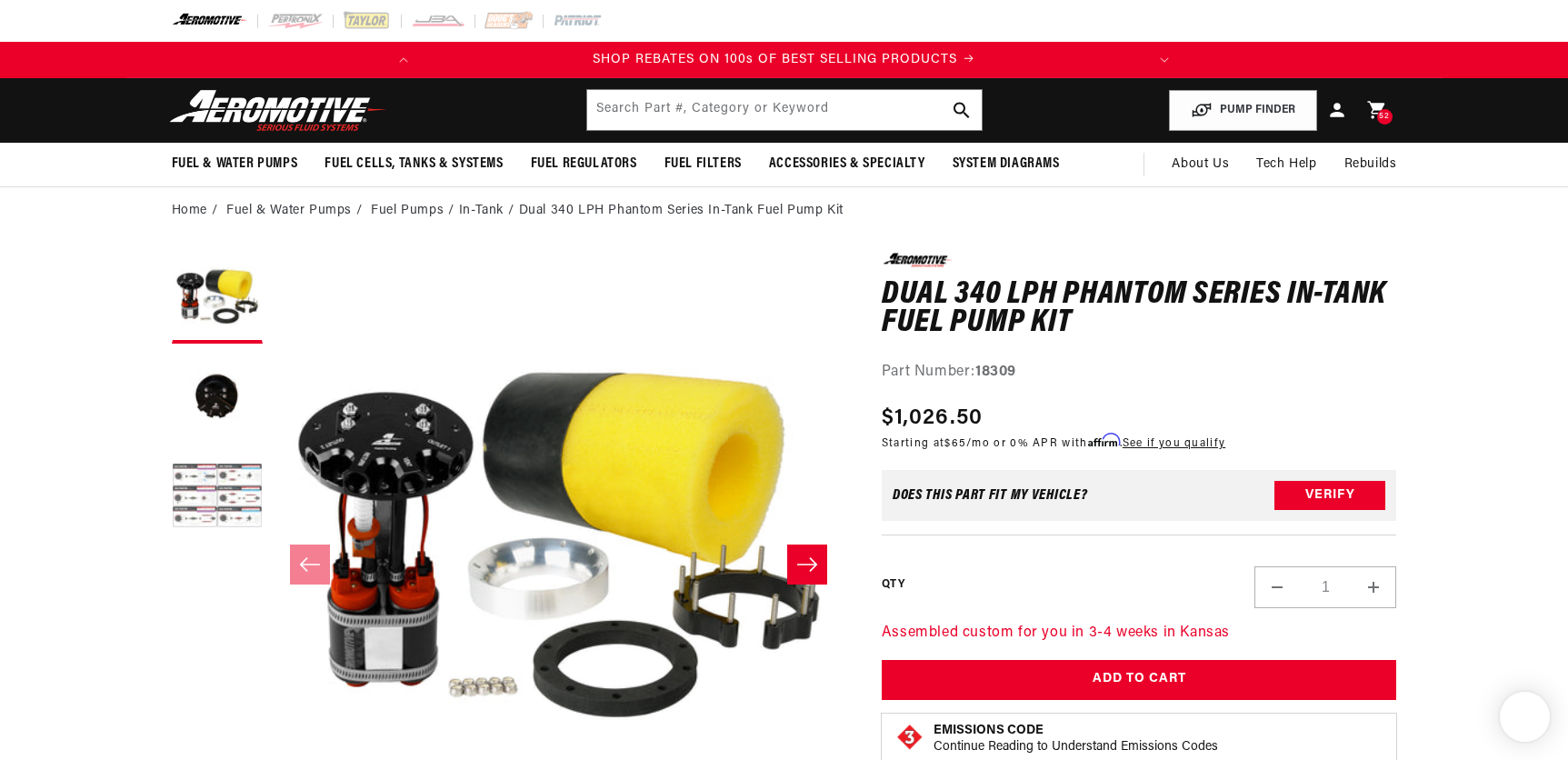 scroll, scrollTop: 0, scrollLeft: 0, axis: both 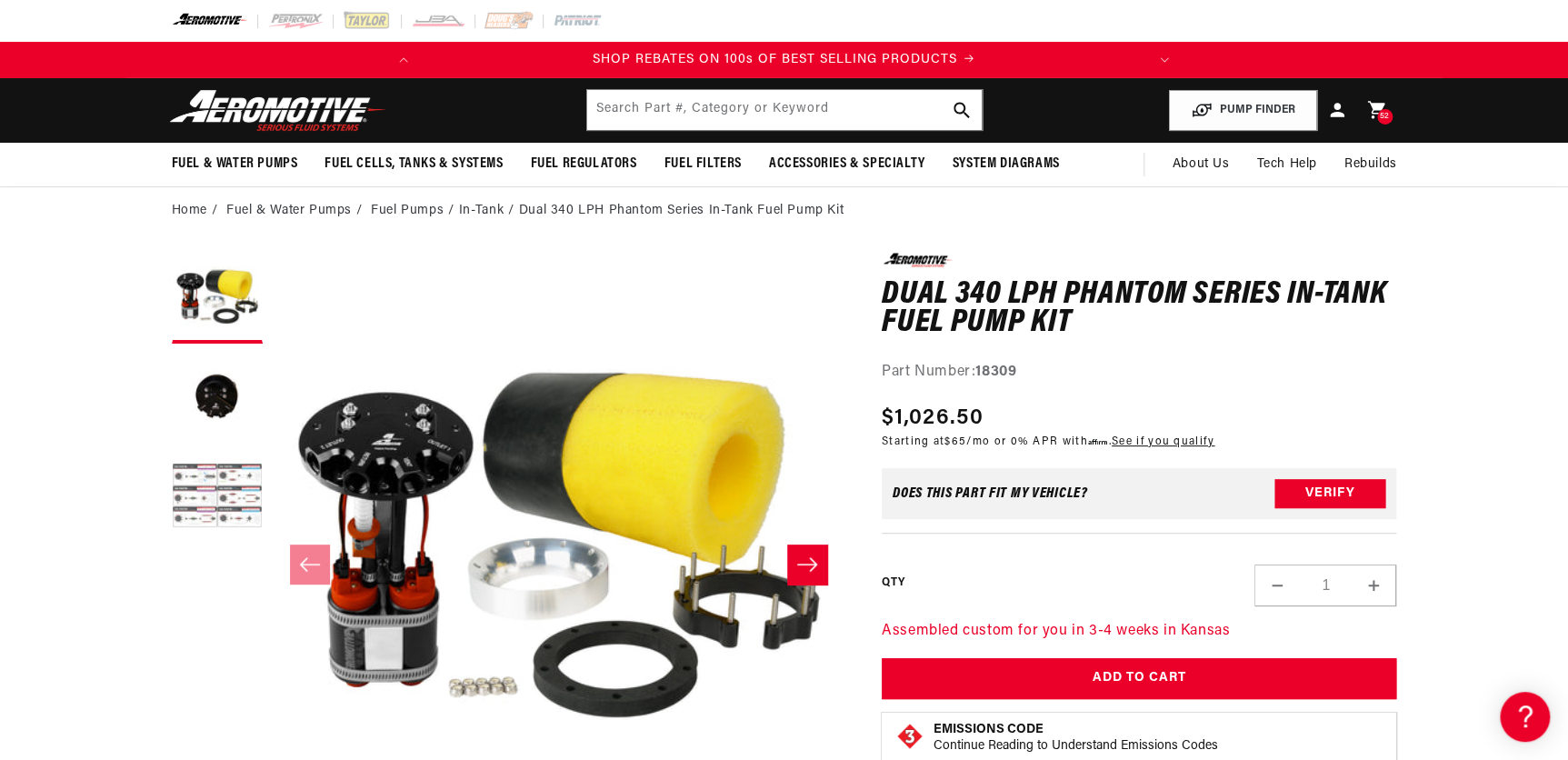 click at bounding box center [217, 498] 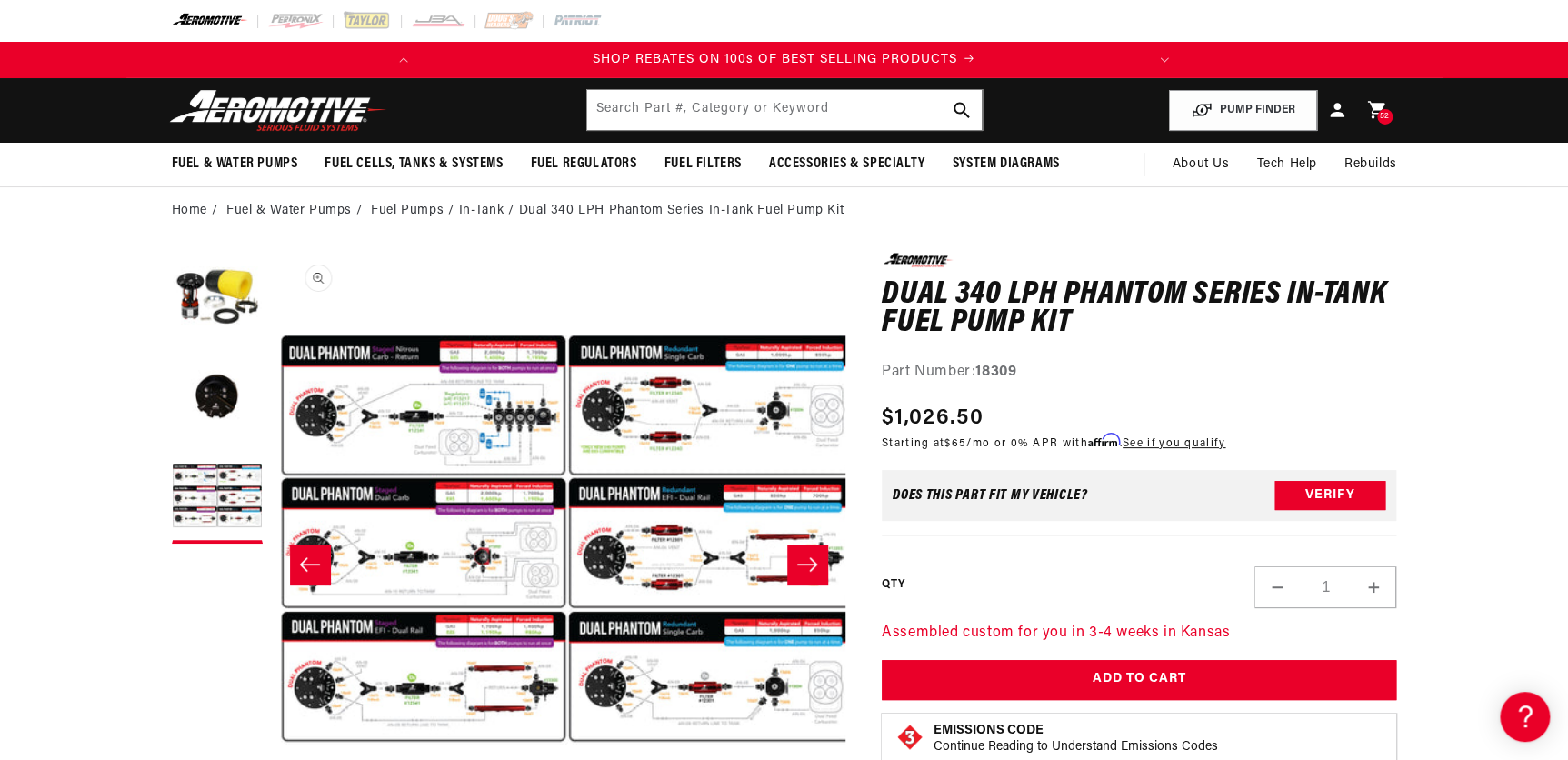 scroll, scrollTop: 0, scrollLeft: 1147, axis: horizontal 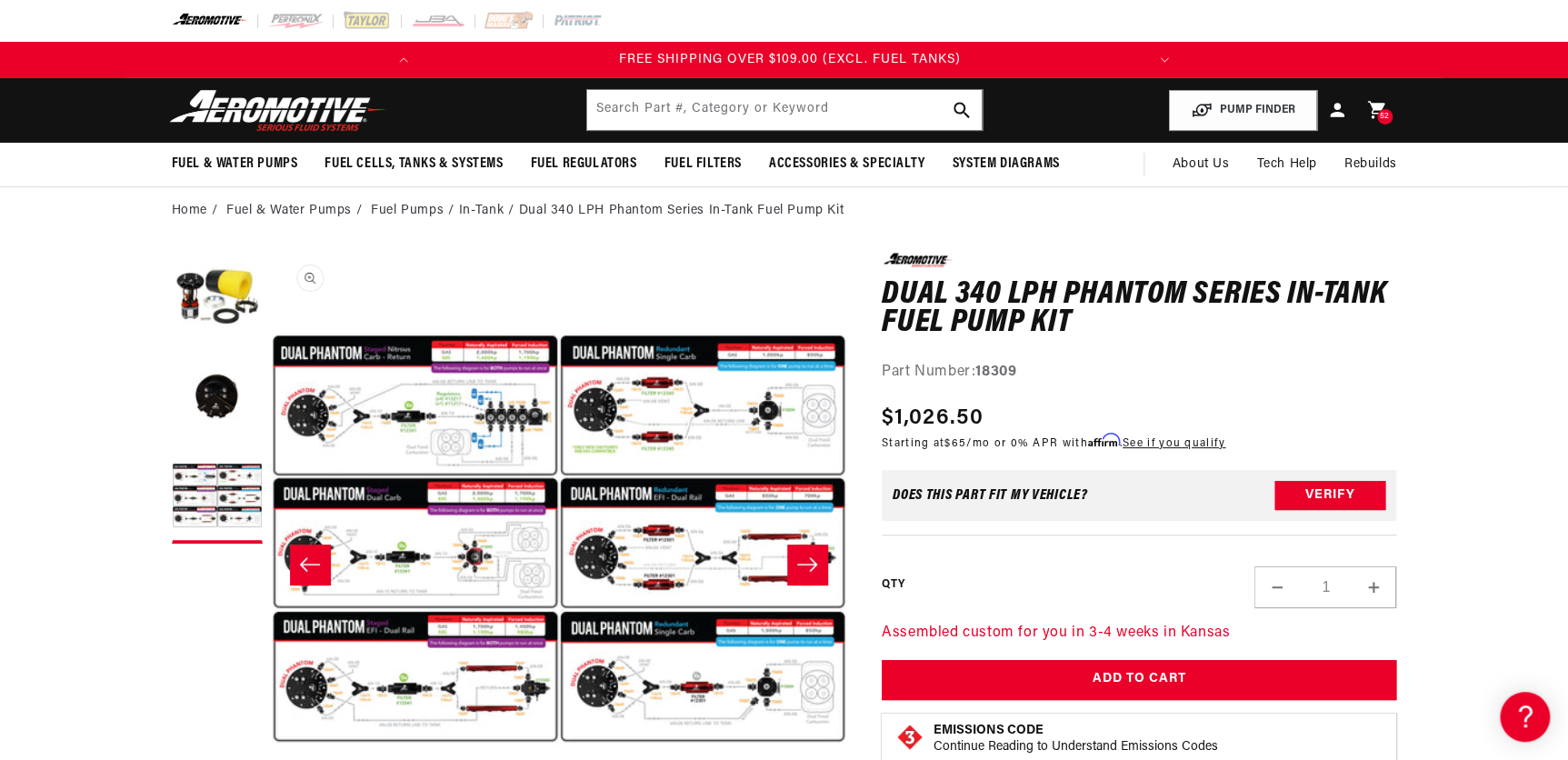click on "Open media 3 in modal" at bounding box center (272, 827) 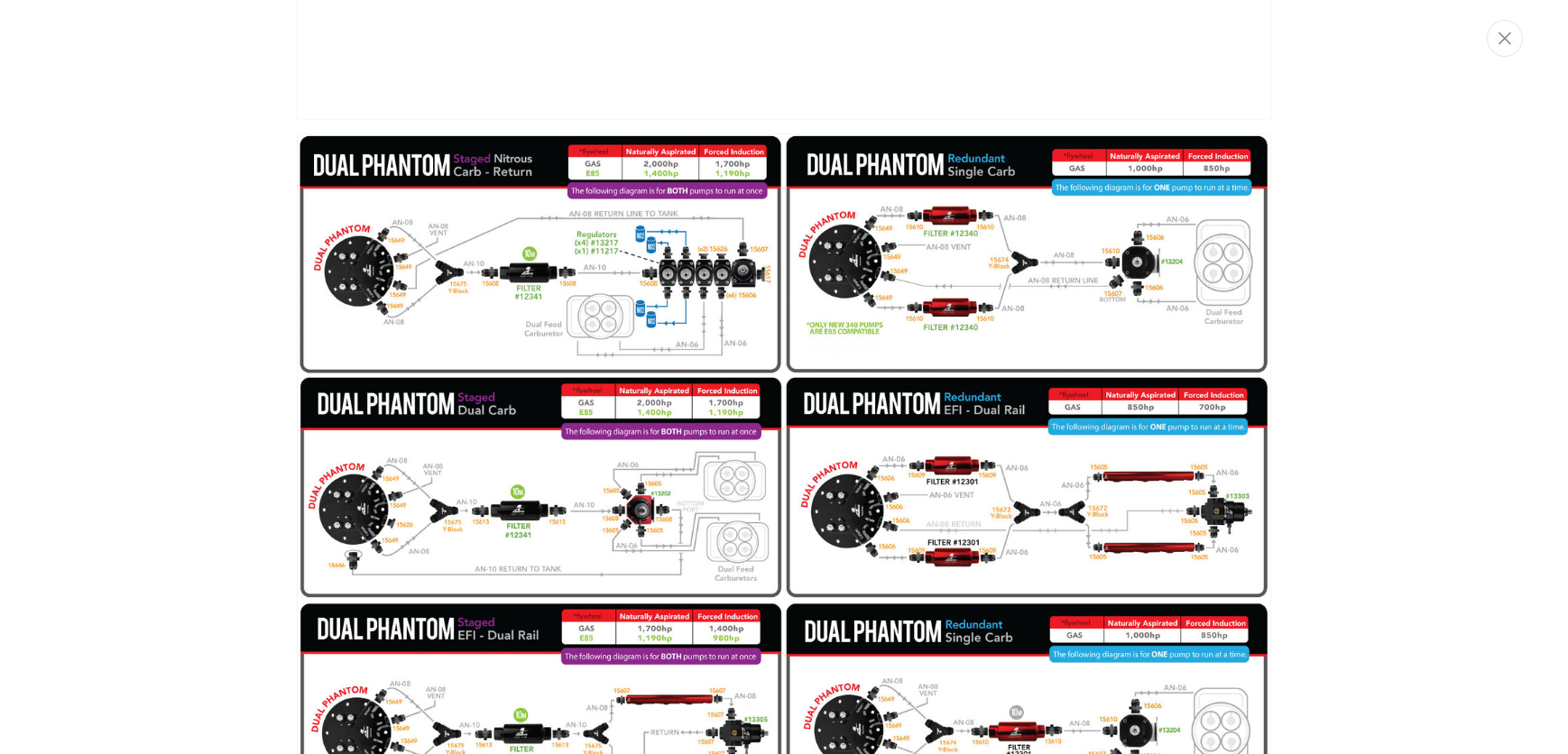 scroll, scrollTop: 1623, scrollLeft: 0, axis: vertical 